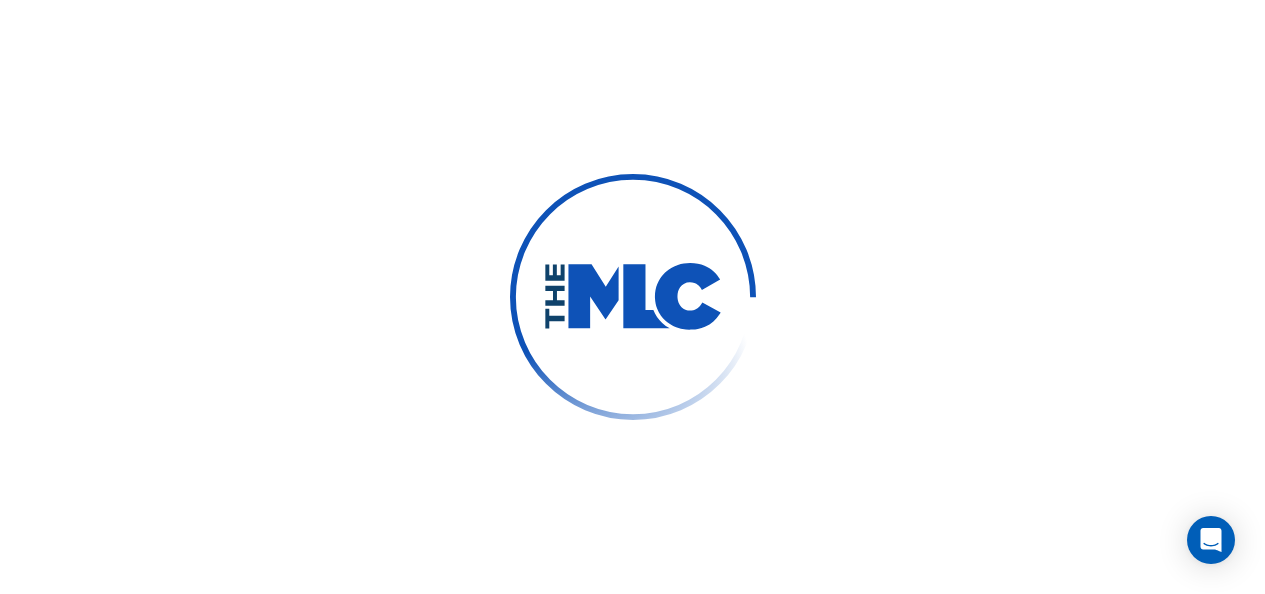 scroll, scrollTop: 0, scrollLeft: 0, axis: both 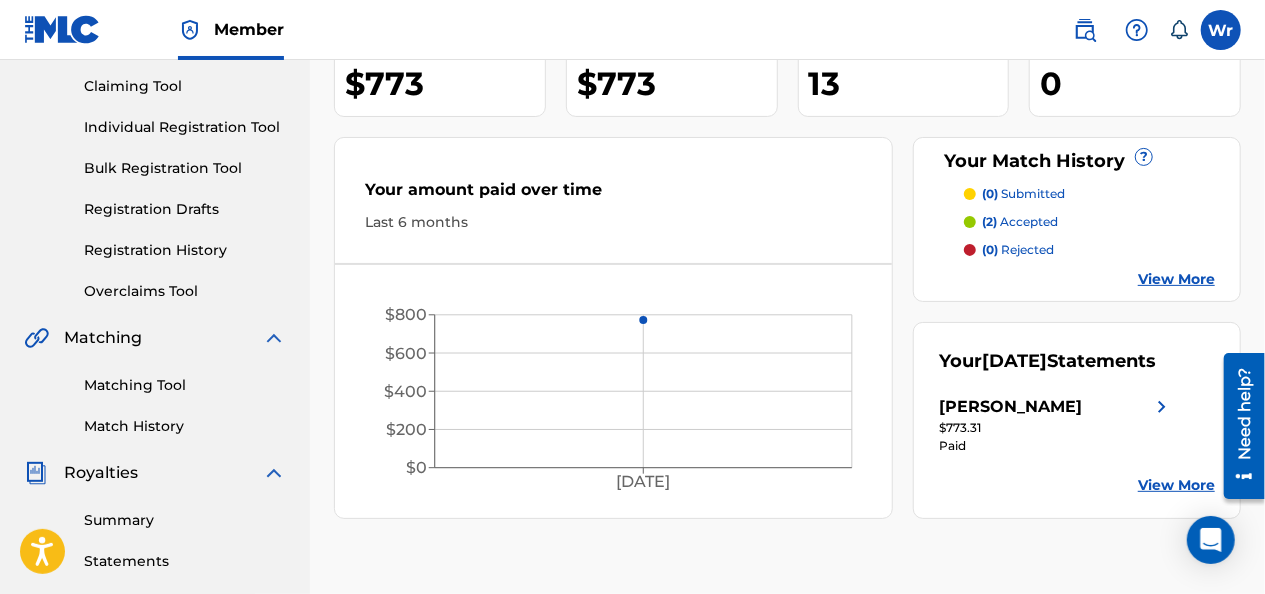 drag, startPoint x: 1261, startPoint y: 168, endPoint x: 1260, endPoint y: 113, distance: 55.00909 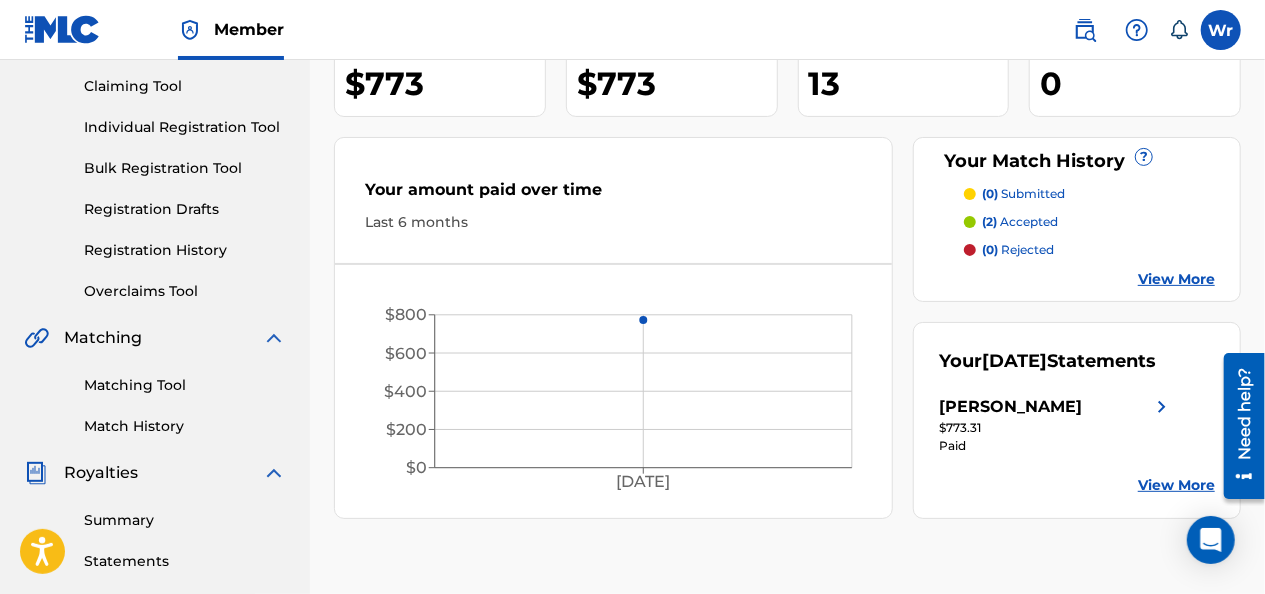 click on "[PERSON_NAME] Your amount paid last distribution   $773 Amount paid to date this year   $773 Your registered works   13 Your pending works   ? 0 Your Match History ? (0)   submitted (2)   accepted (0)   rejected View More Your amount paid over time Last 6 months [DATE] $0 $200 $400 $600 $800 [DATE] Your  [DATE]  Statements [PERSON_NAME] $773.31 Paid View More" at bounding box center [787, 419] 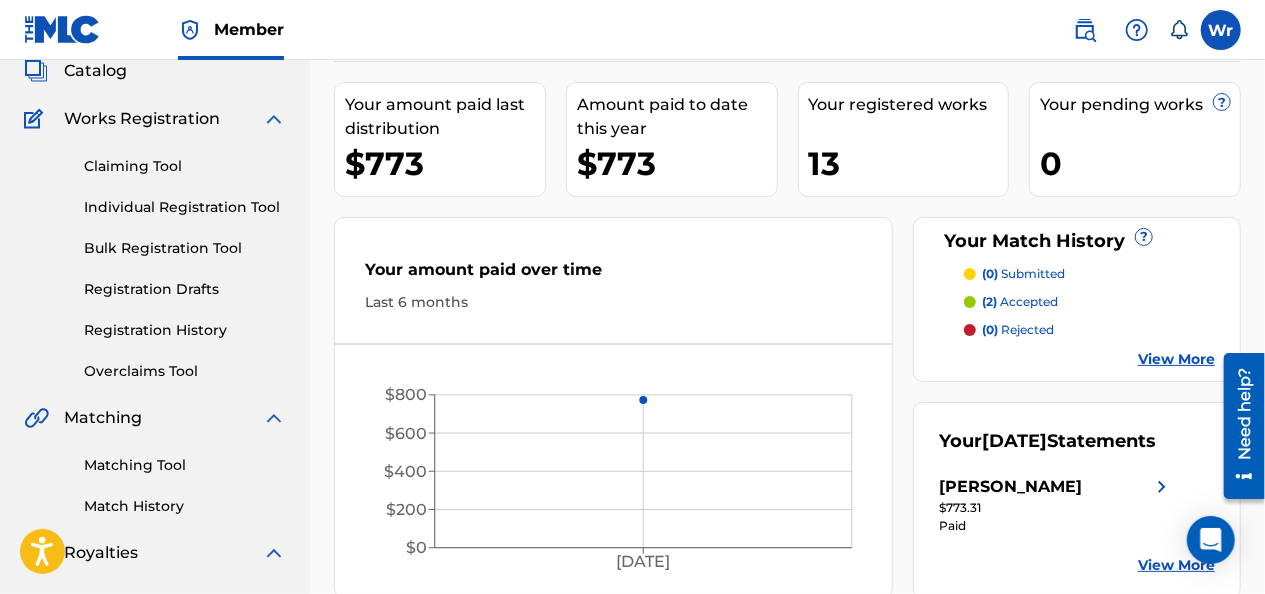 scroll, scrollTop: 0, scrollLeft: 0, axis: both 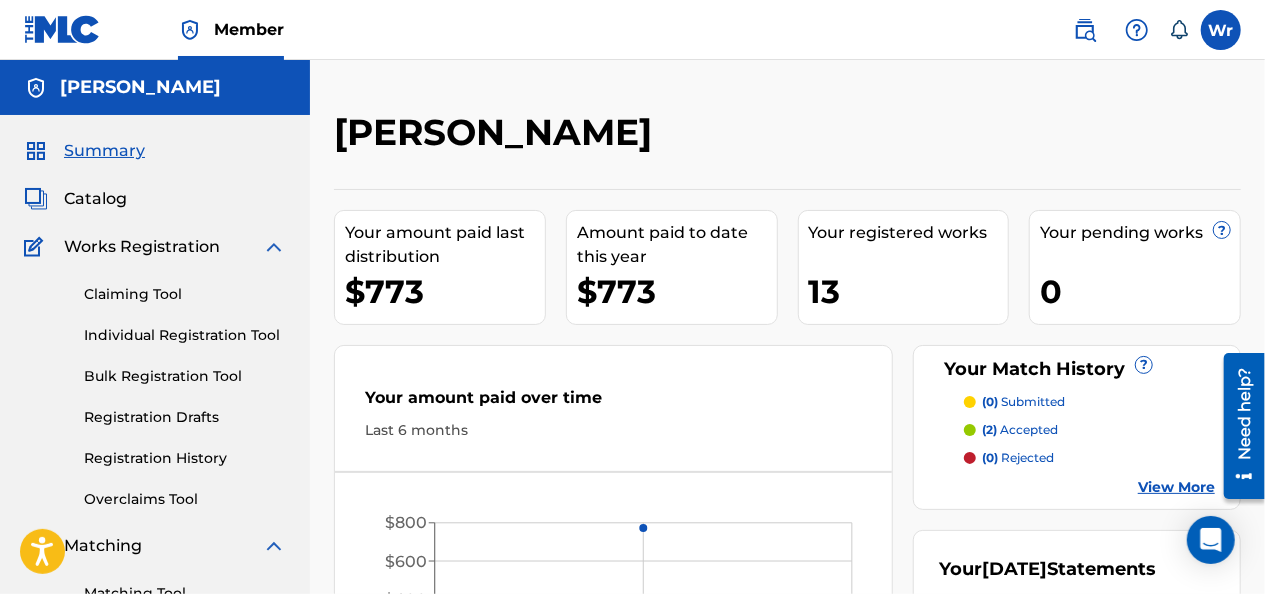 click on "Works Registration" at bounding box center (142, 247) 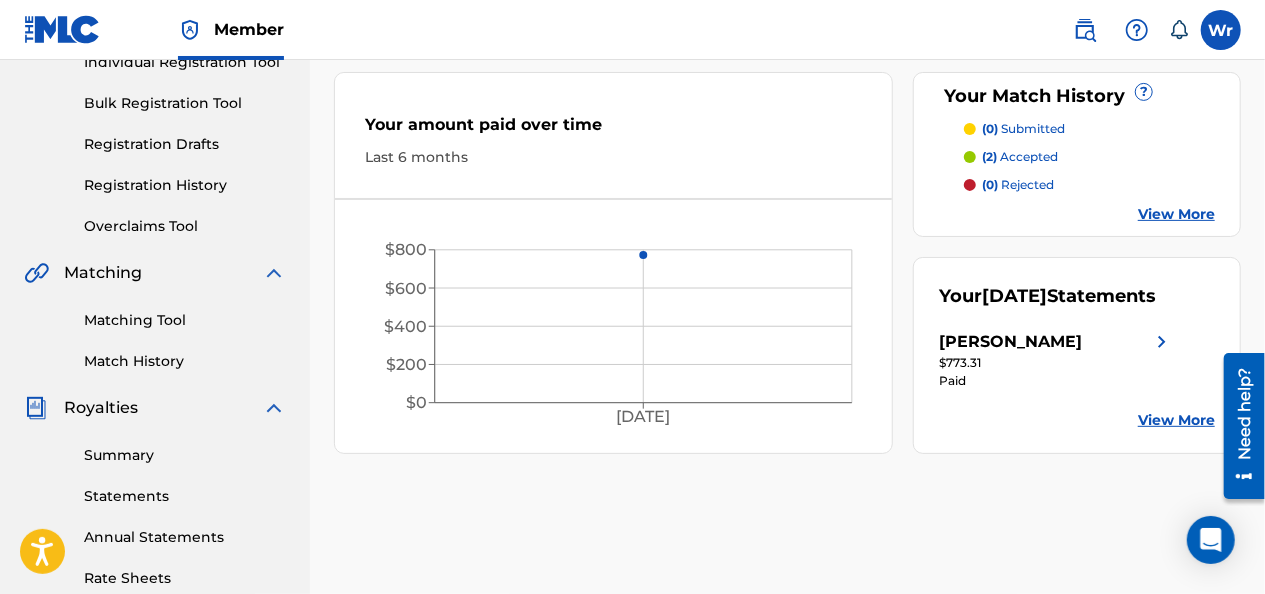 scroll, scrollTop: 303, scrollLeft: 0, axis: vertical 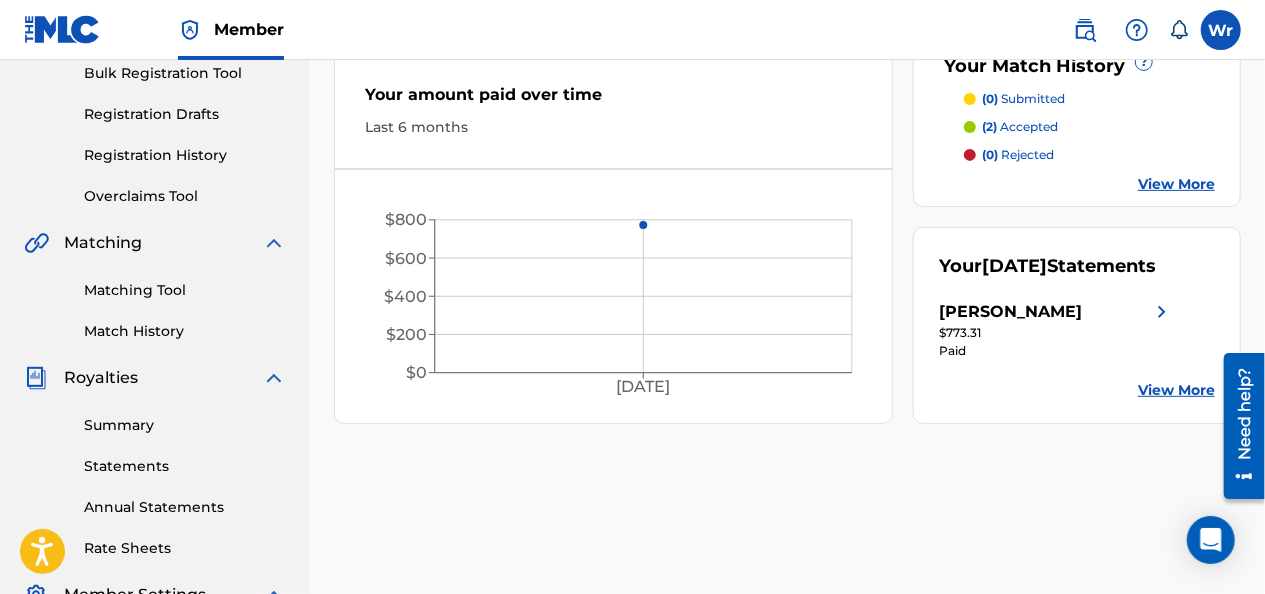 click on "Statements" at bounding box center (185, 466) 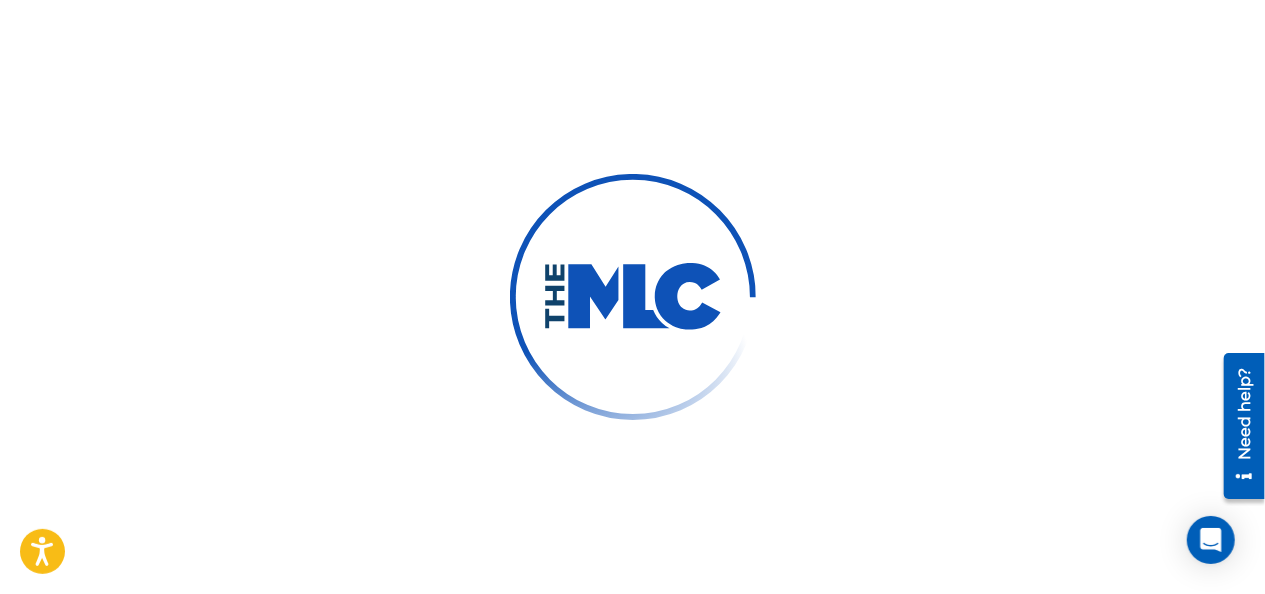 scroll, scrollTop: 0, scrollLeft: 0, axis: both 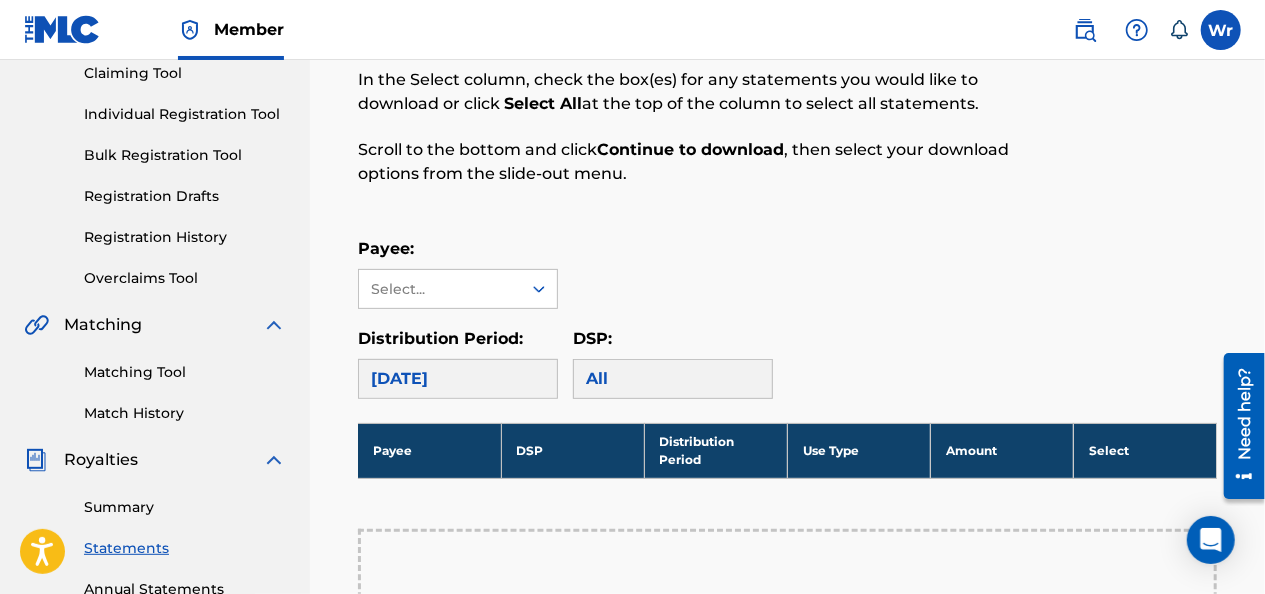 click on "[DATE]" at bounding box center [458, 379] 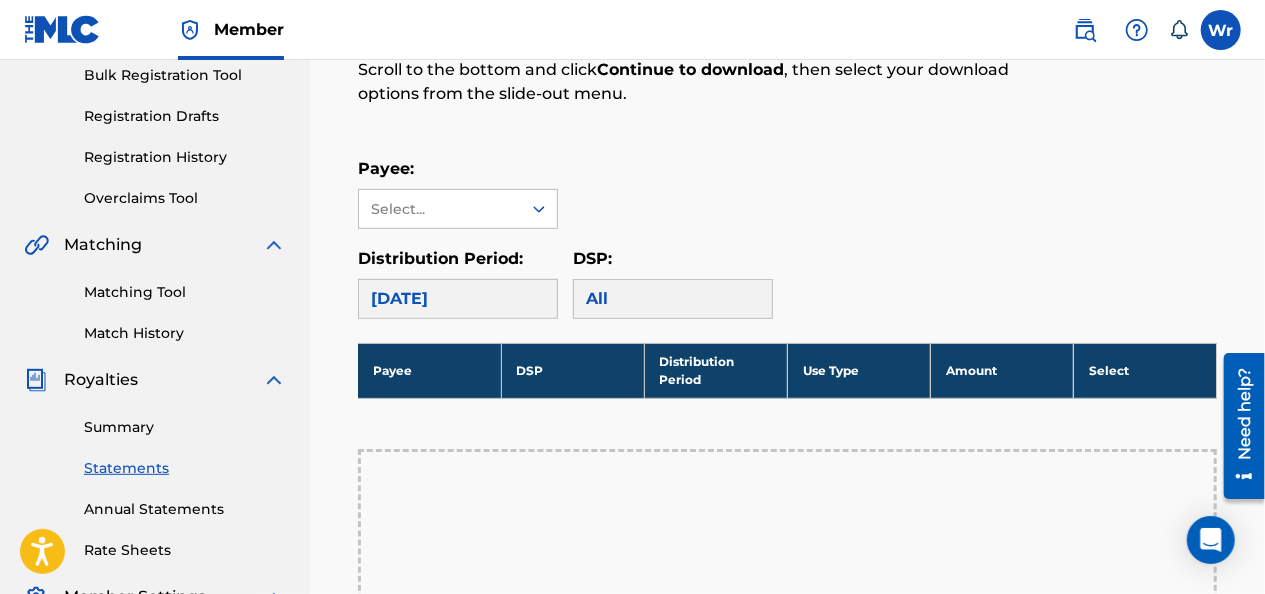 scroll, scrollTop: 341, scrollLeft: 0, axis: vertical 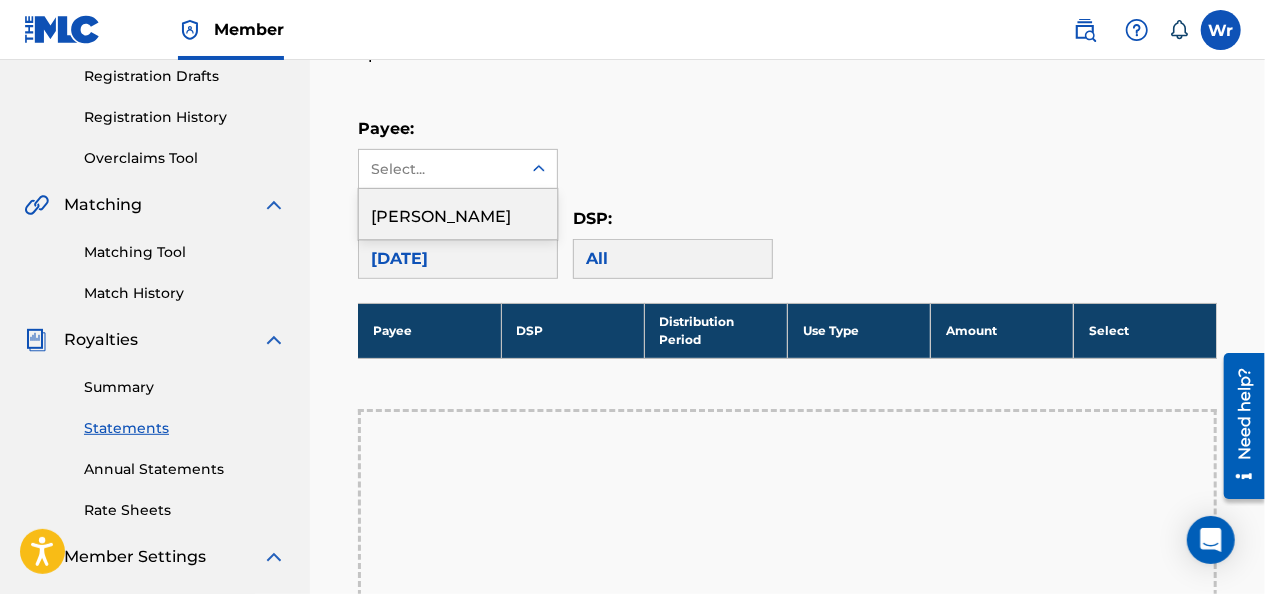 click at bounding box center (539, 169) 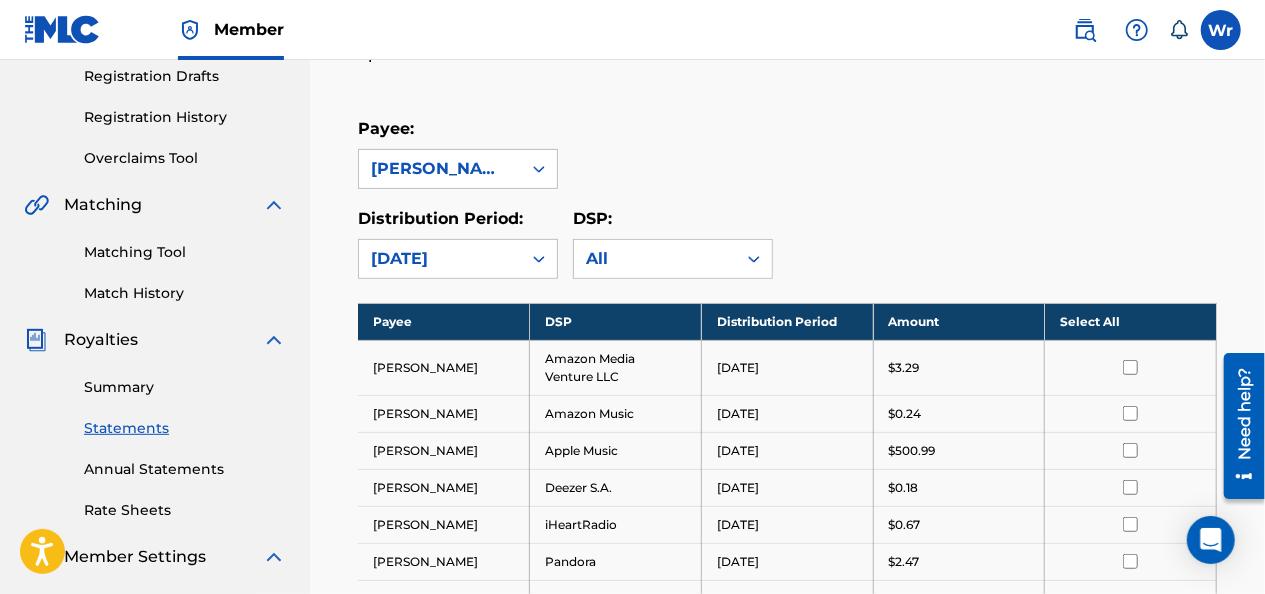 click on "Payee: [PERSON_NAME]" at bounding box center (787, 153) 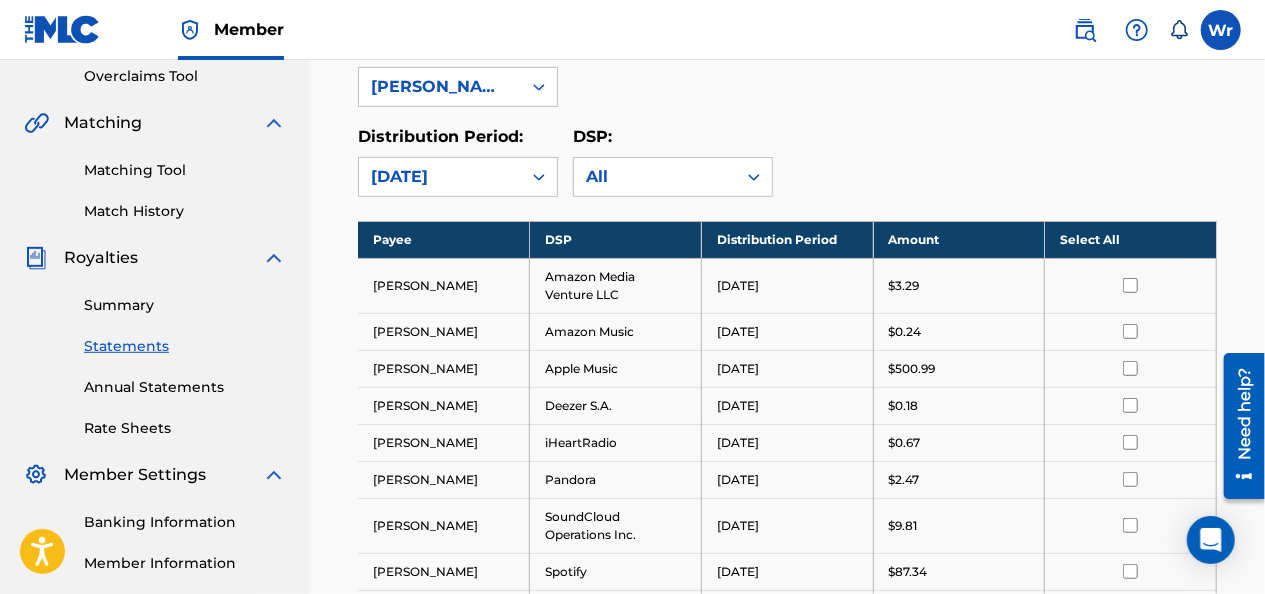 scroll, scrollTop: 421, scrollLeft: 0, axis: vertical 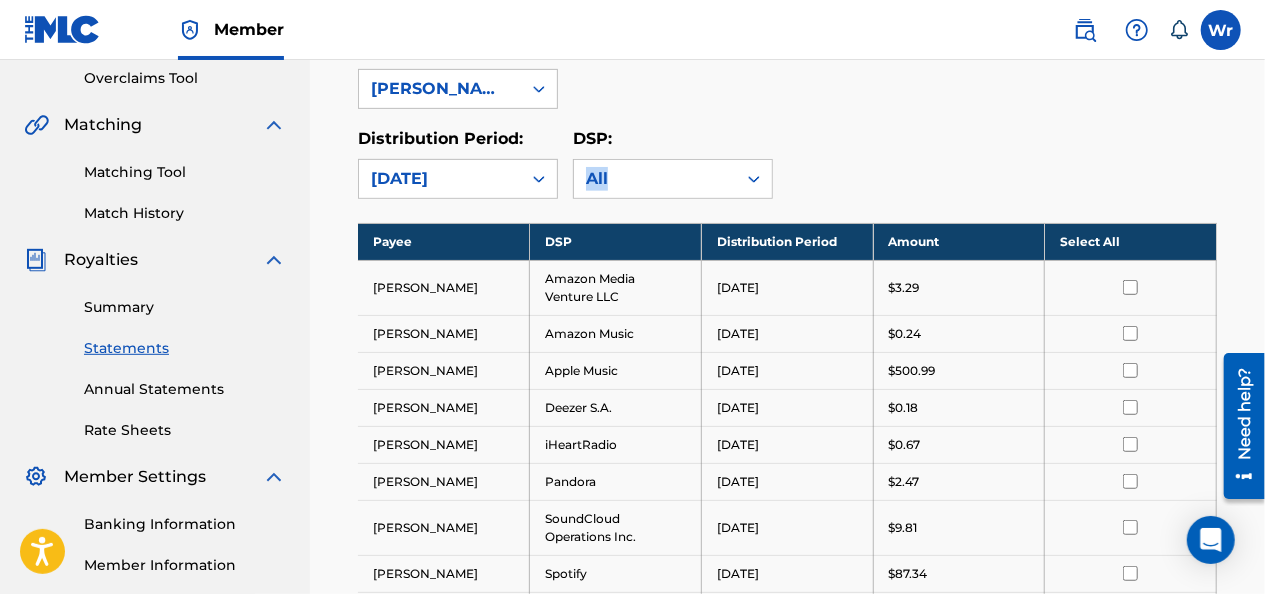 drag, startPoint x: 966, startPoint y: 212, endPoint x: 903, endPoint y: 146, distance: 91.24144 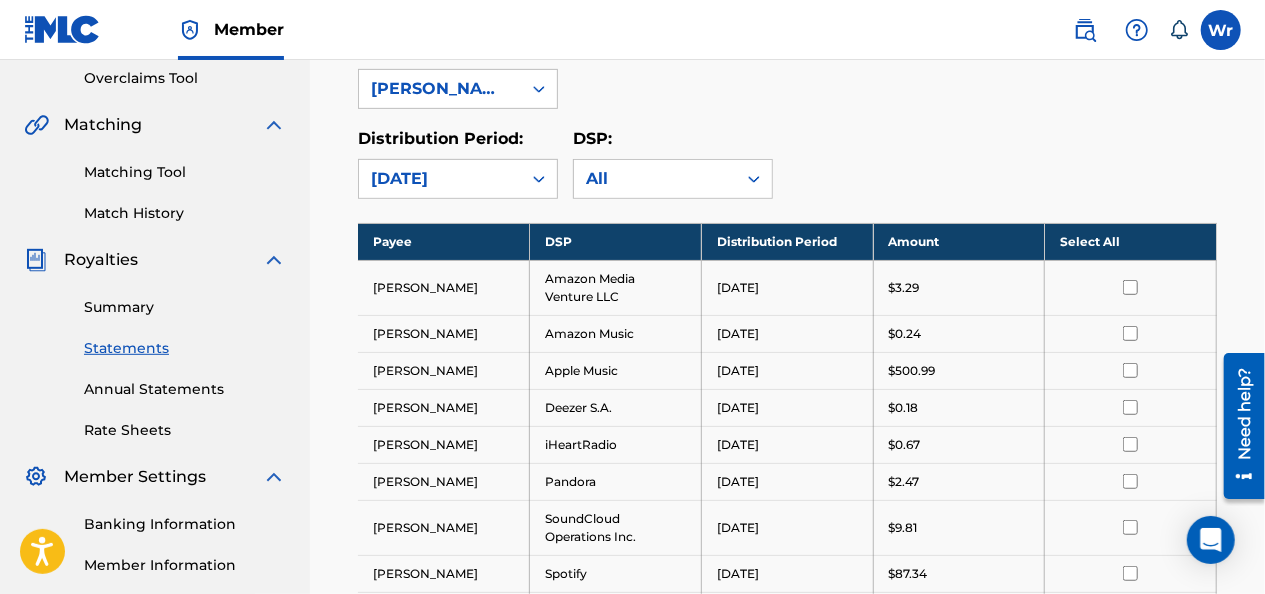 click on "Distribution Period: [DATE] DSP: All" at bounding box center (787, 163) 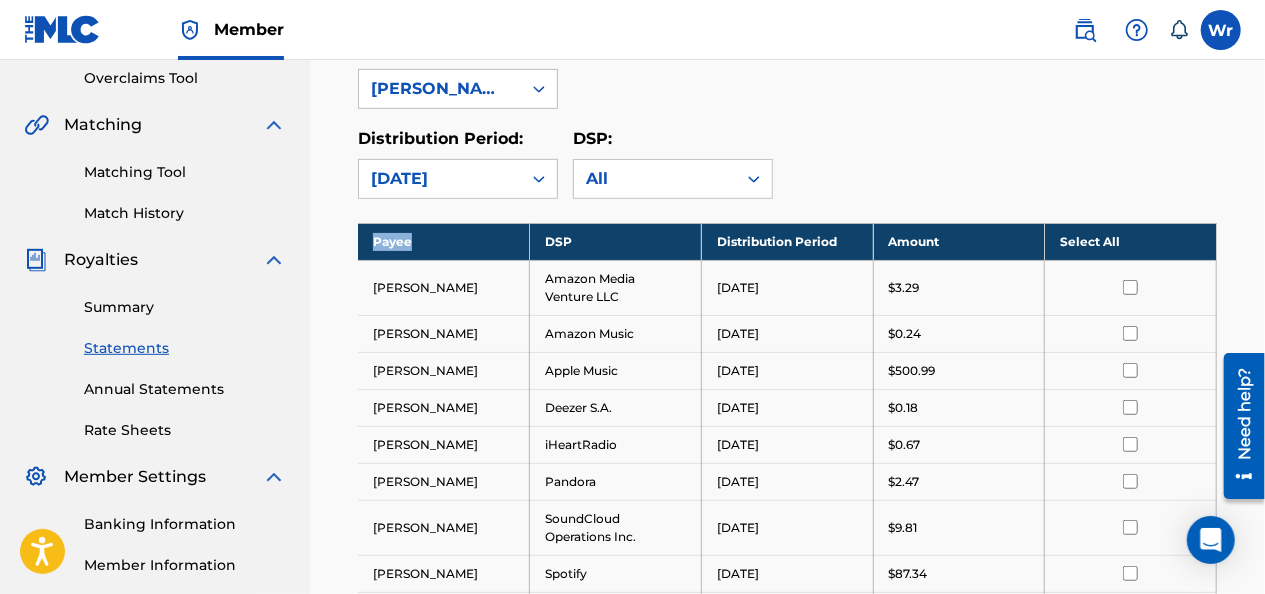 click on "Distribution Period: [DATE] DSP: All" at bounding box center (787, 163) 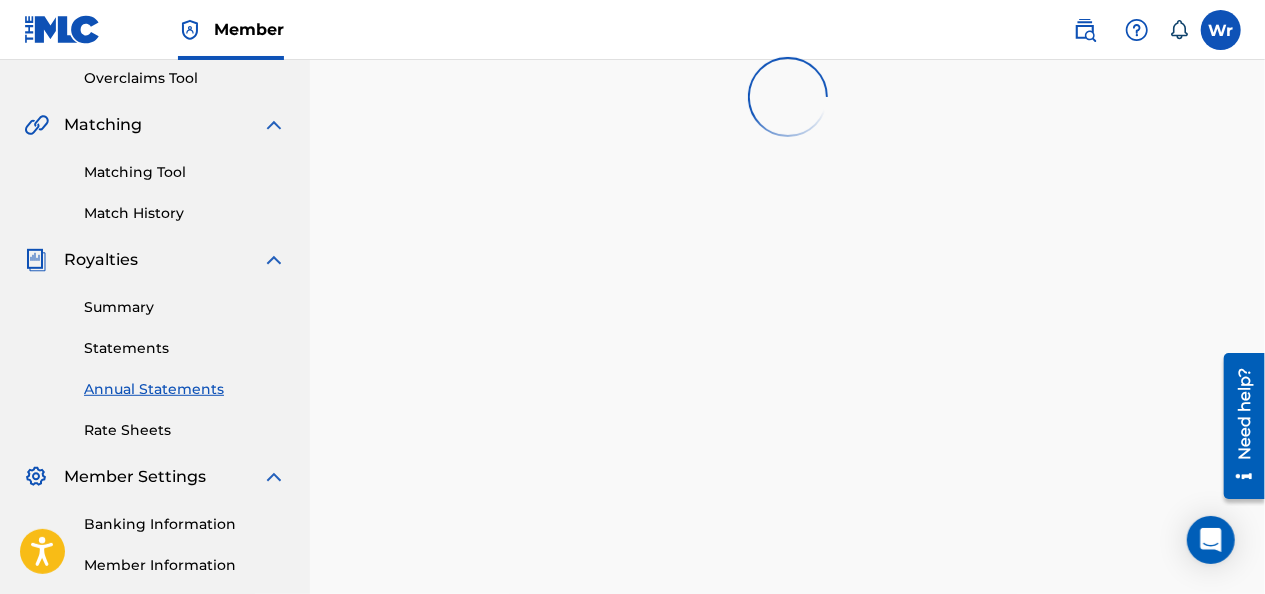 scroll, scrollTop: 0, scrollLeft: 0, axis: both 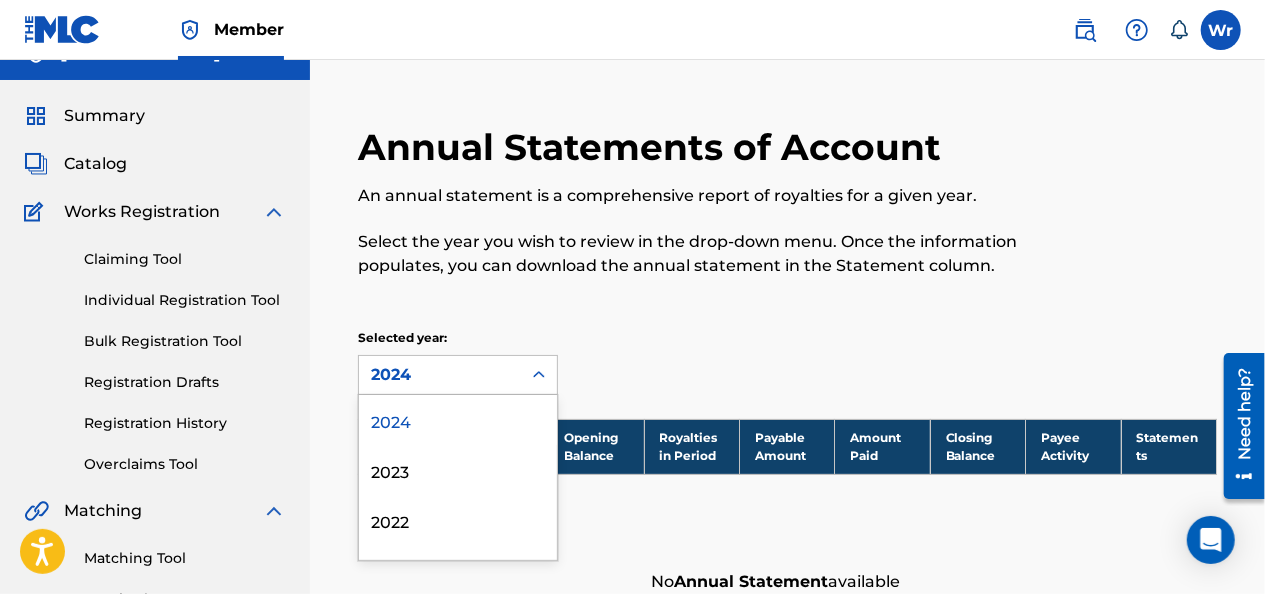 click on "4 results available. Use Up and Down to choose options, press Enter to select the currently focused option, press Escape to exit the menu, press Tab to select the option and exit the menu. 2024 2024 2023 2022 2021" at bounding box center (458, 375) 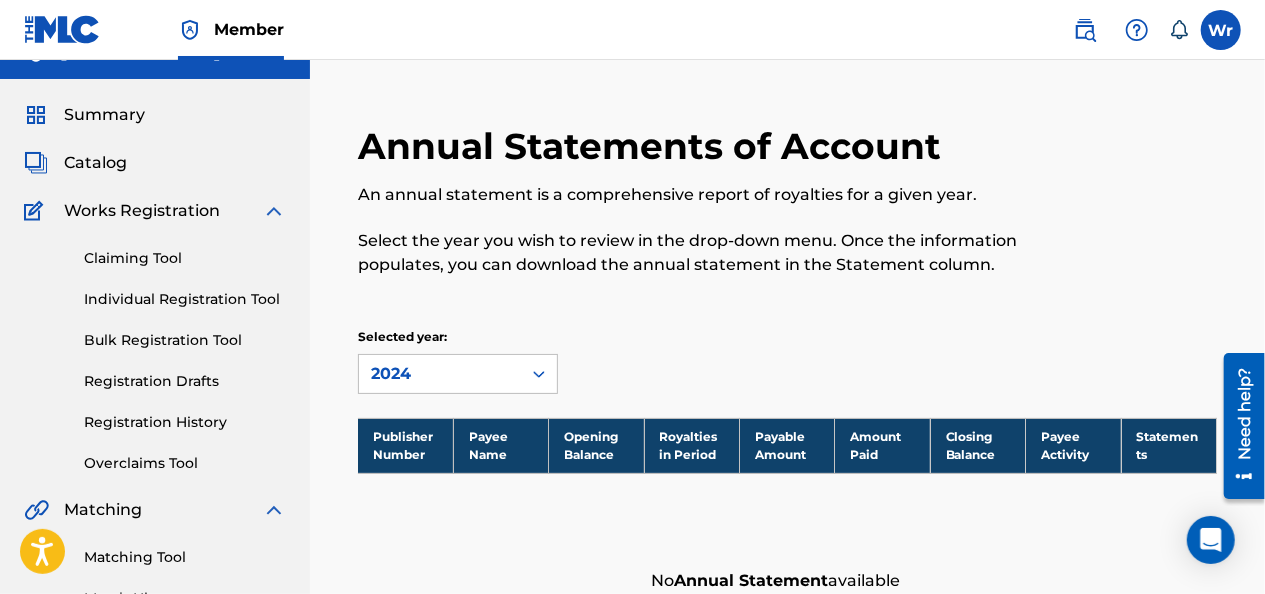 click on "Selected year: 2024" at bounding box center (787, 361) 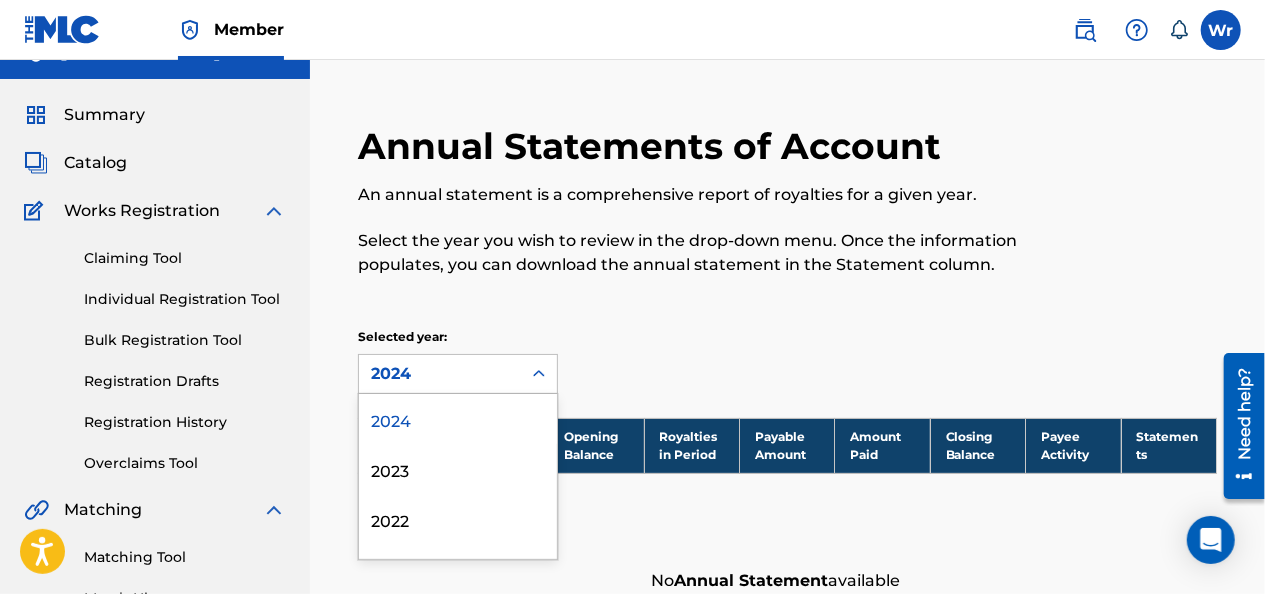 click at bounding box center [539, 374] 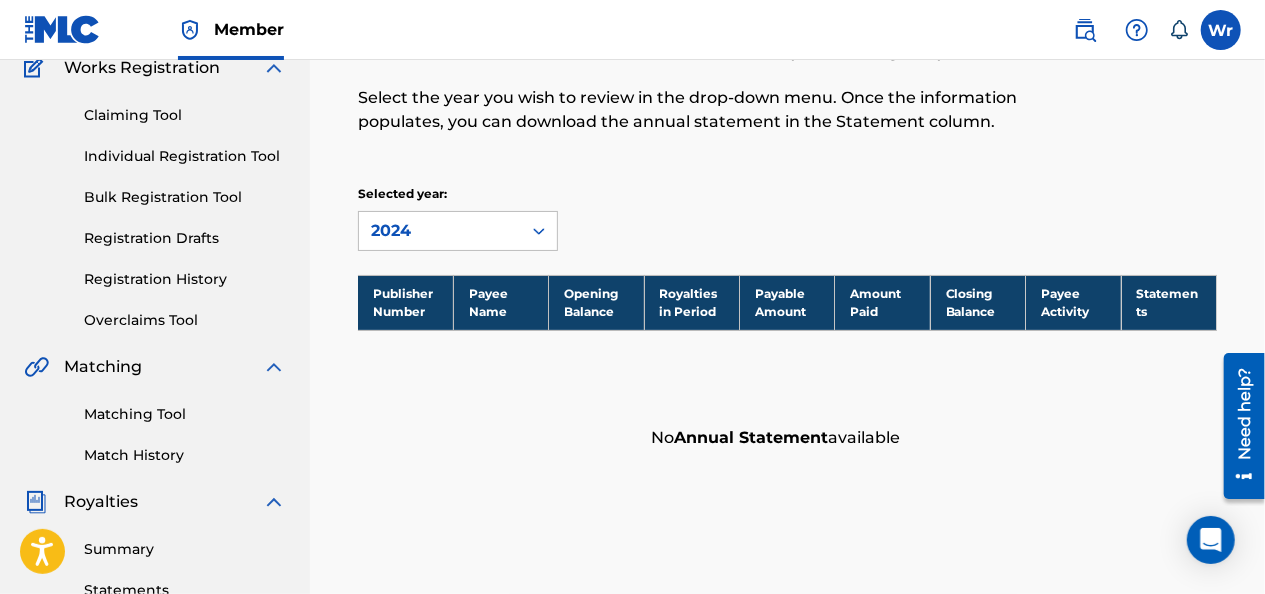 scroll, scrollTop: 182, scrollLeft: 0, axis: vertical 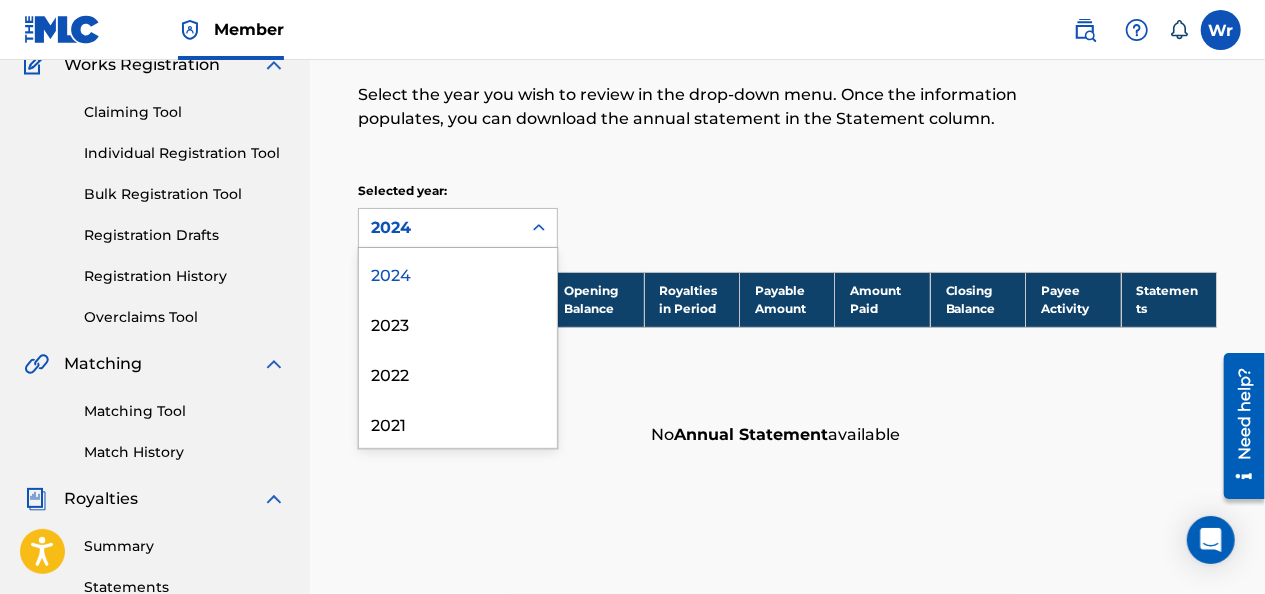 click 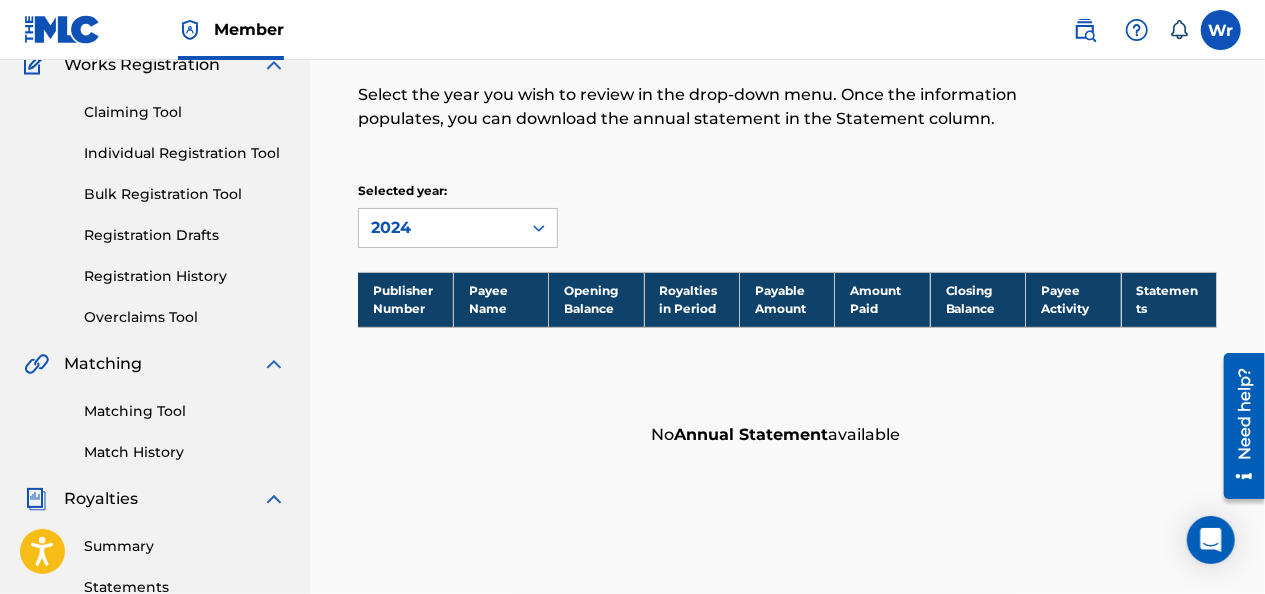 drag, startPoint x: 1264, startPoint y: 306, endPoint x: 1271, endPoint y: 276, distance: 30.805843 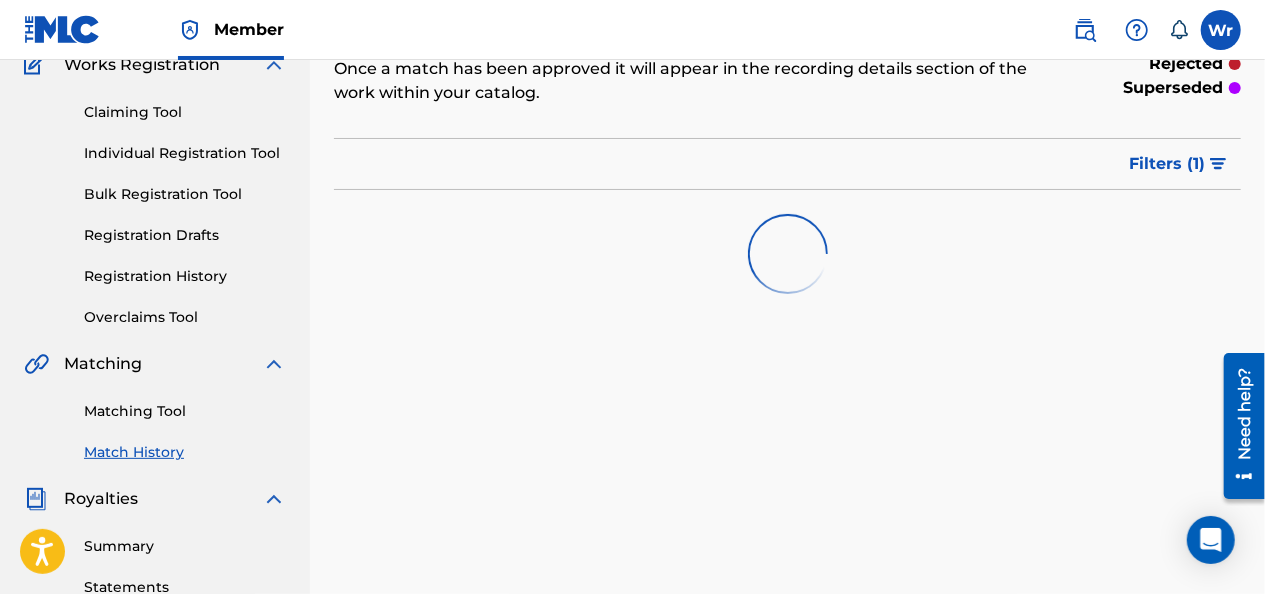 scroll, scrollTop: 0, scrollLeft: 0, axis: both 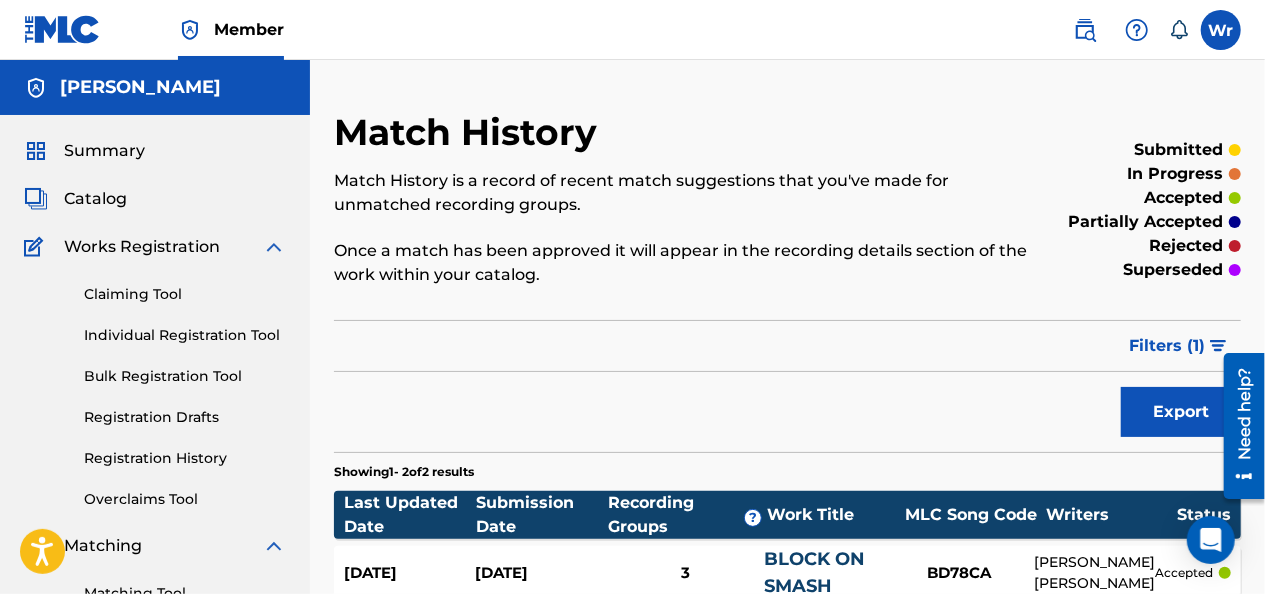 click on "Once a match has been approved it will appear in the recording details section of the work within your catalog." at bounding box center [683, 263] 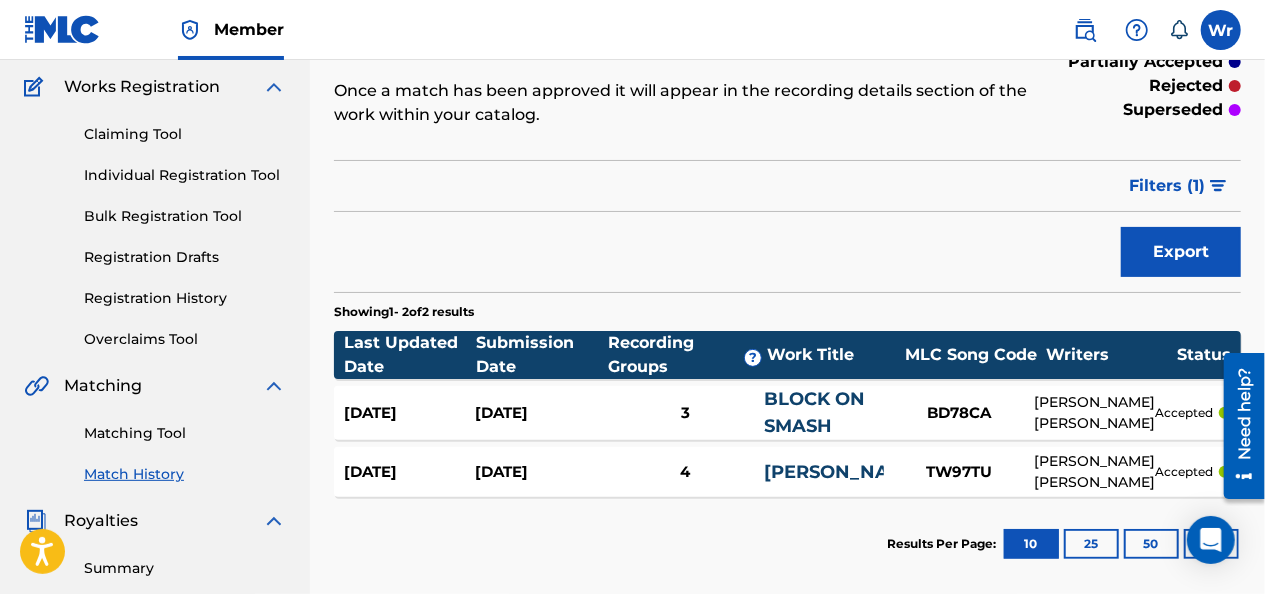 scroll, scrollTop: 200, scrollLeft: 0, axis: vertical 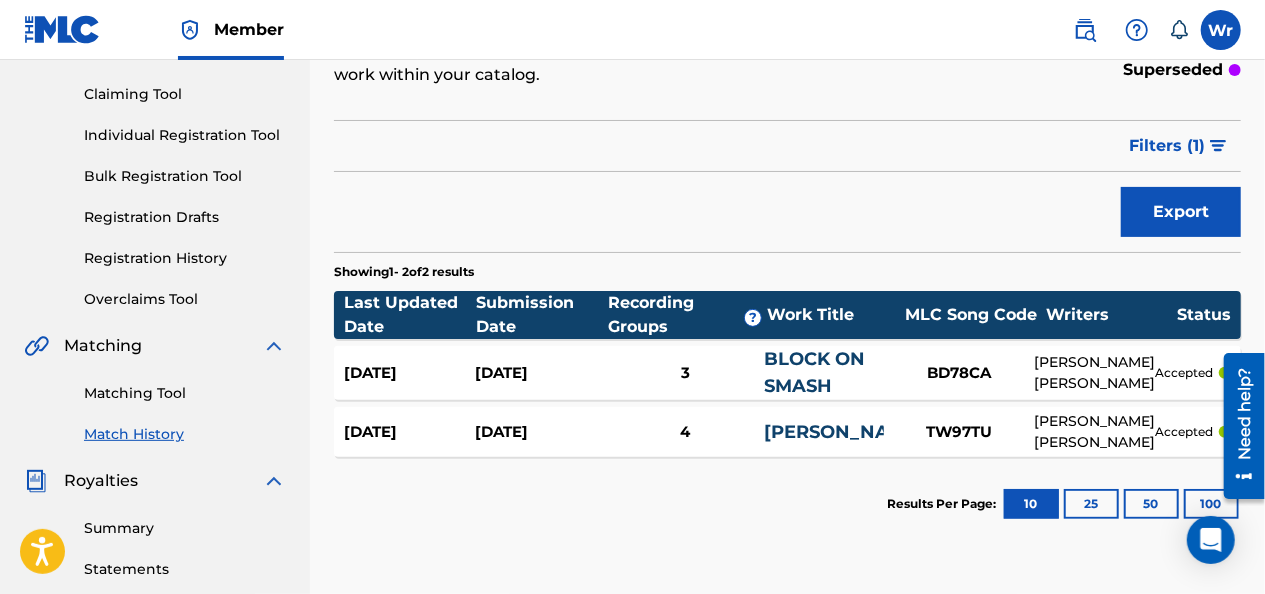 click on "Statements" at bounding box center [185, 569] 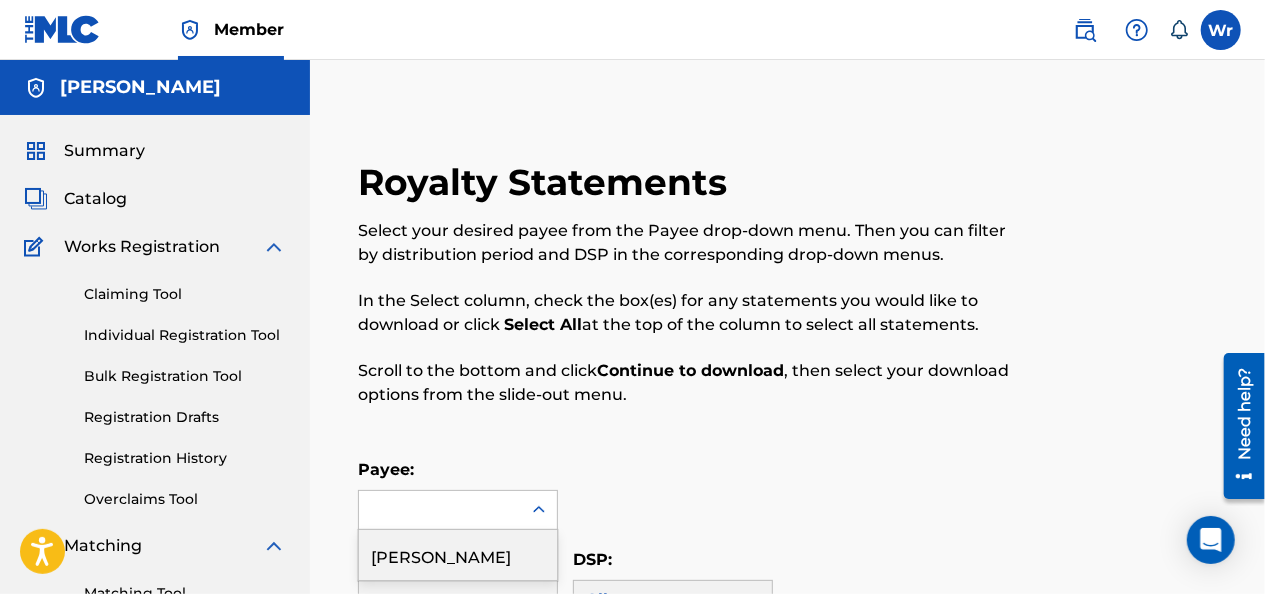 click at bounding box center (440, 510) 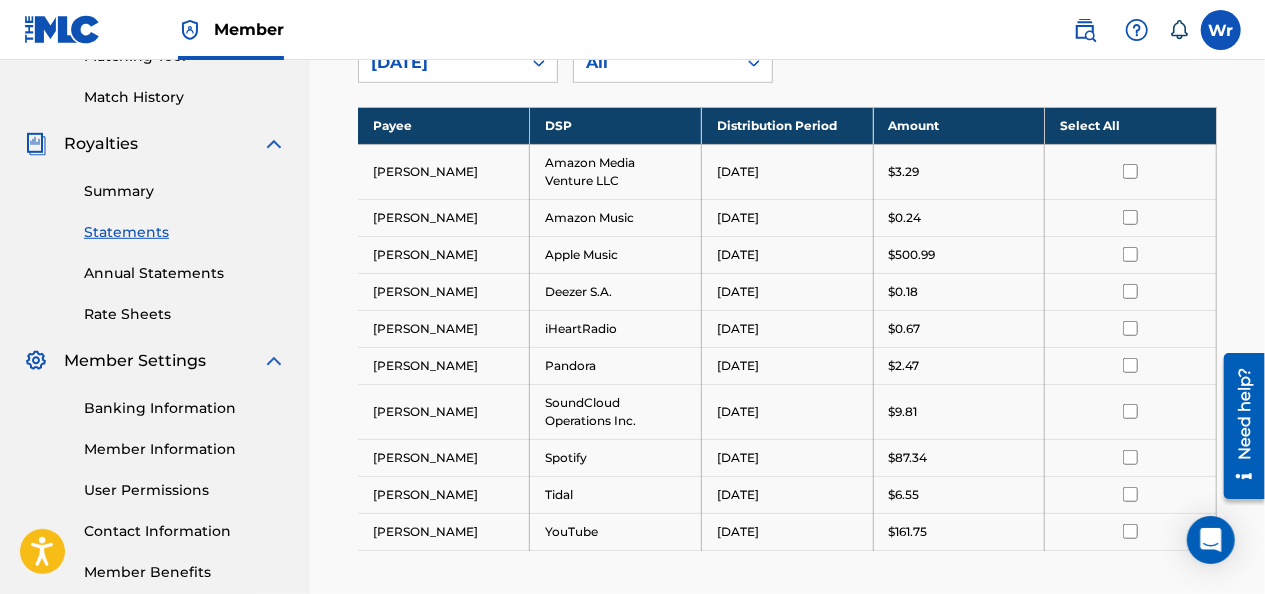 scroll, scrollTop: 0, scrollLeft: 0, axis: both 